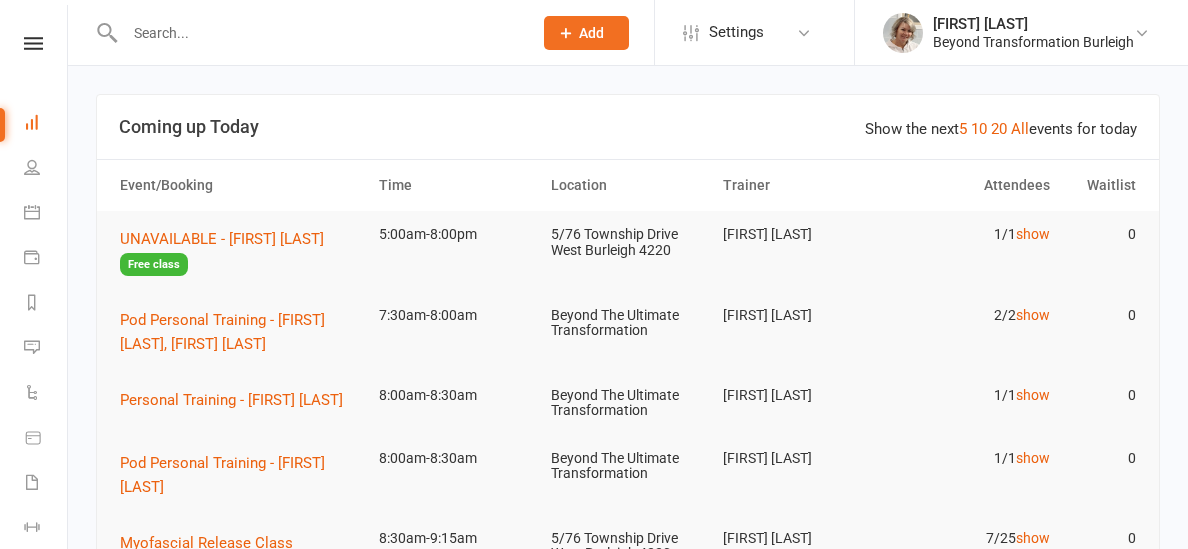 scroll, scrollTop: 0, scrollLeft: 0, axis: both 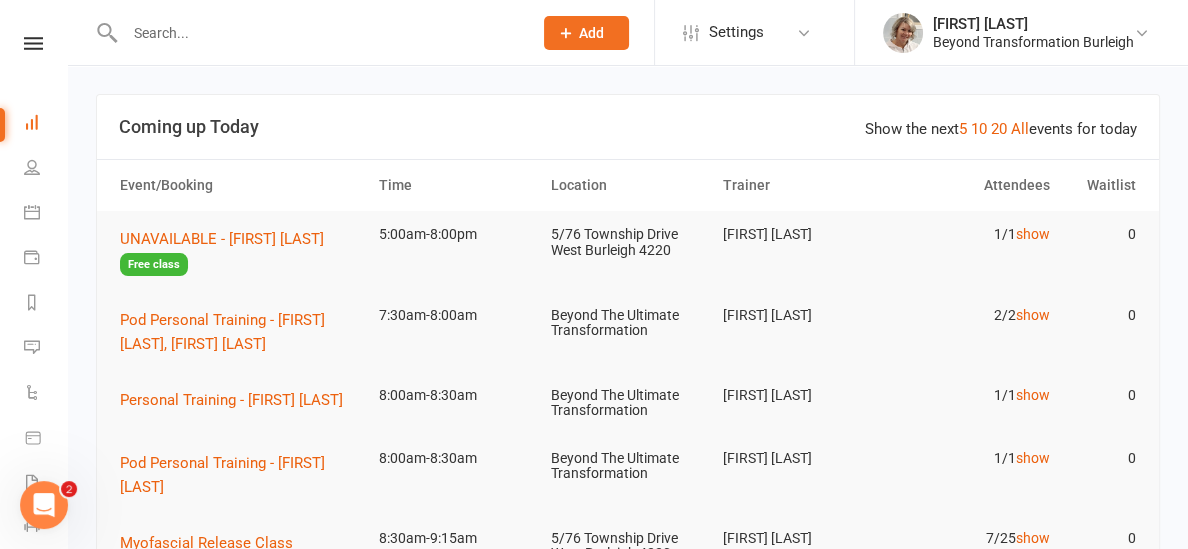 click at bounding box center [318, 33] 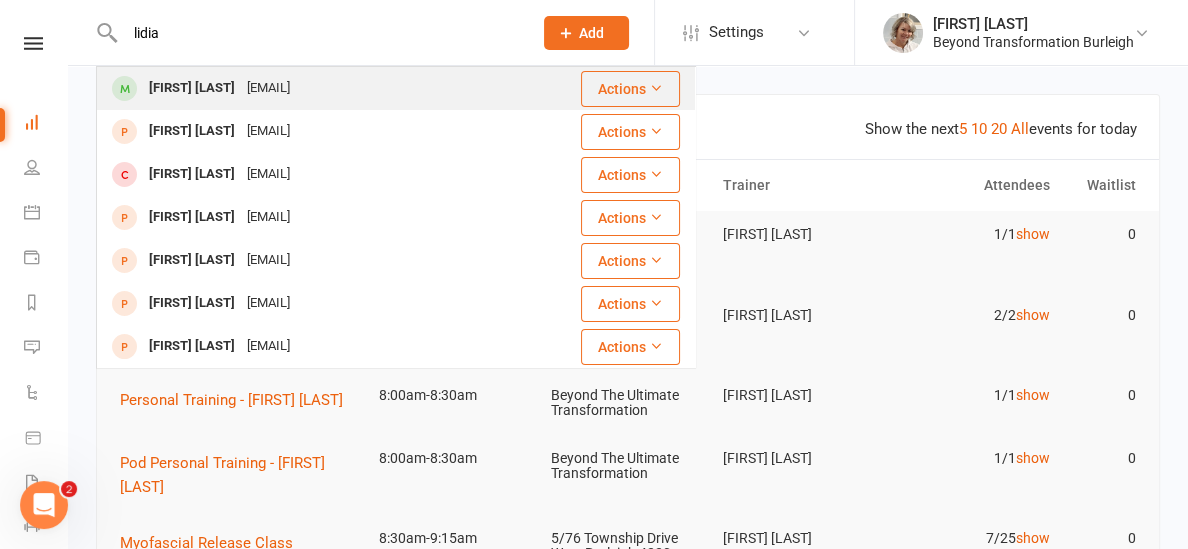 type on "lidia" 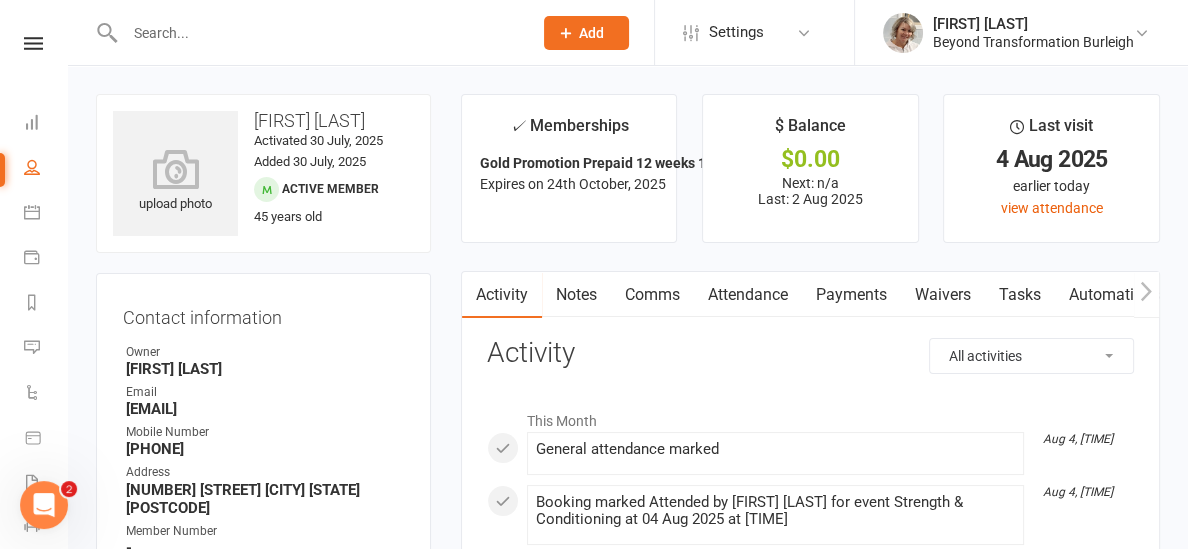 scroll, scrollTop: 78, scrollLeft: 0, axis: vertical 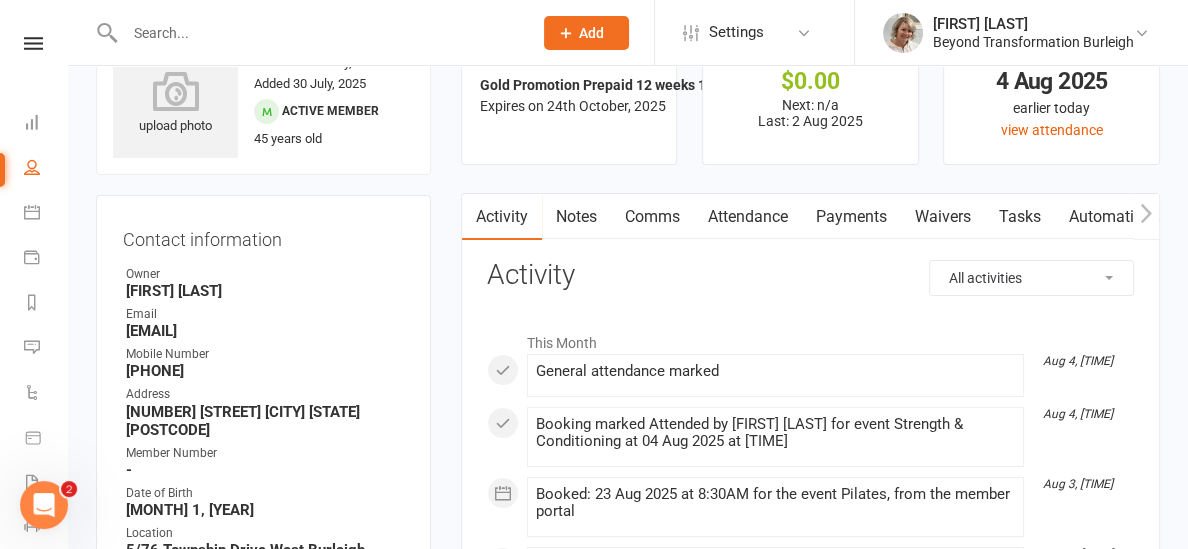drag, startPoint x: 129, startPoint y: 328, endPoint x: 298, endPoint y: 331, distance: 169.02663 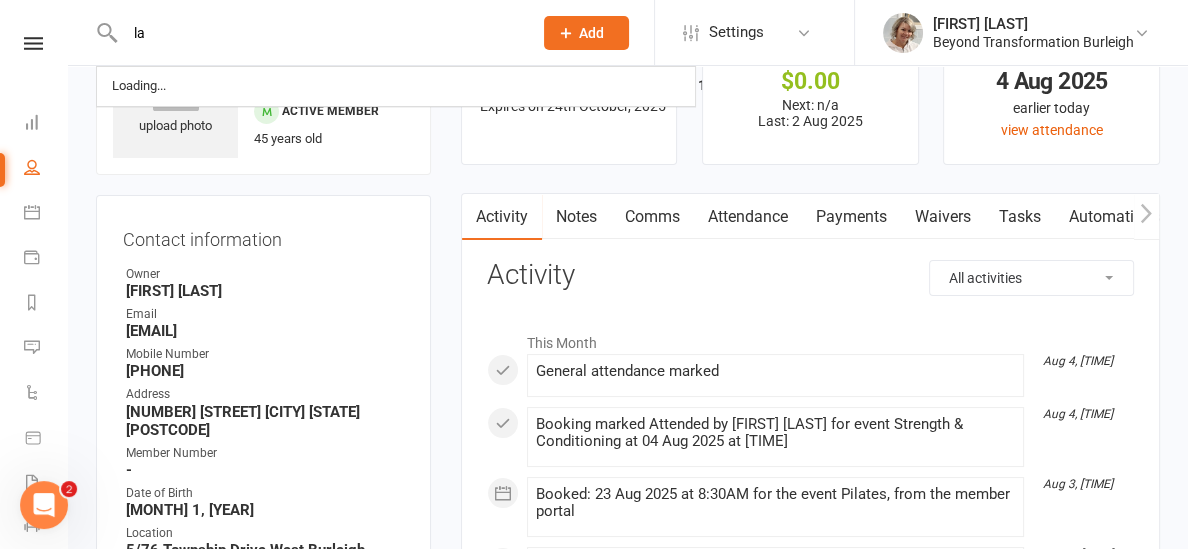 type on "l" 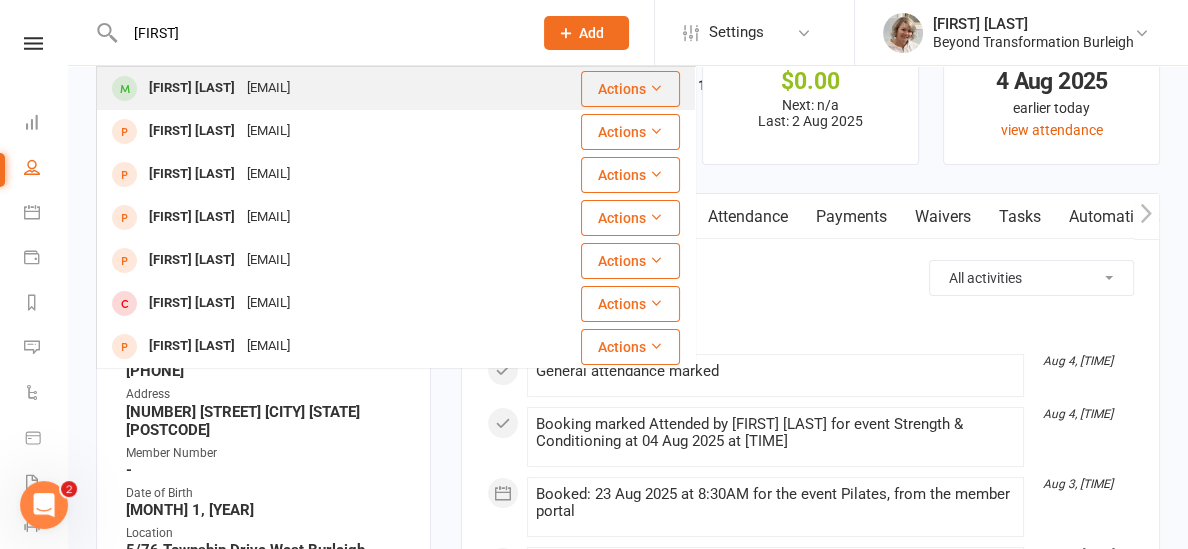 type on "[FIRST]" 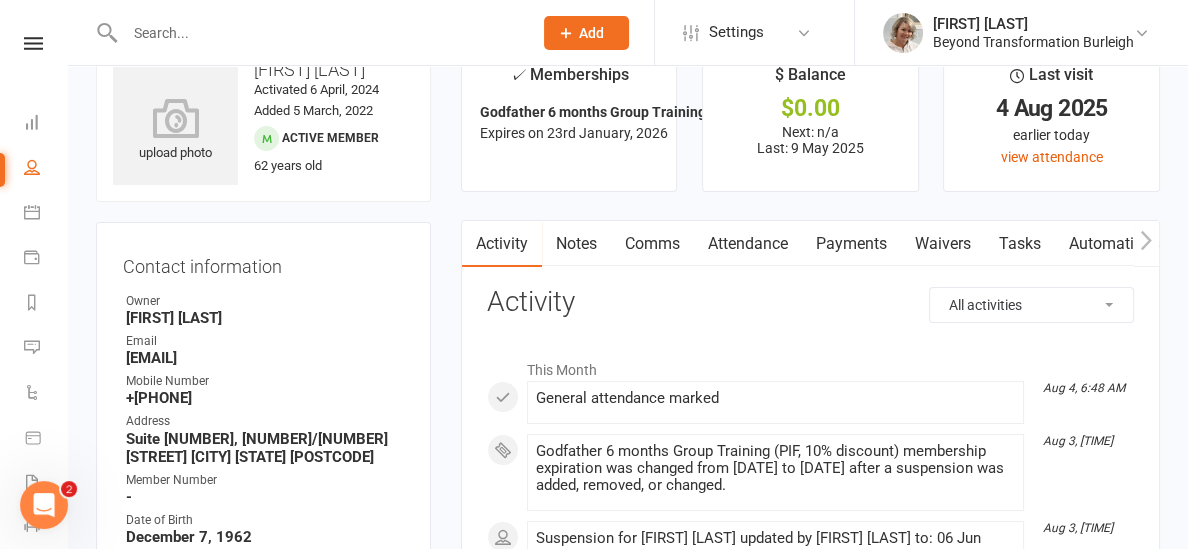 scroll, scrollTop: 52, scrollLeft: 0, axis: vertical 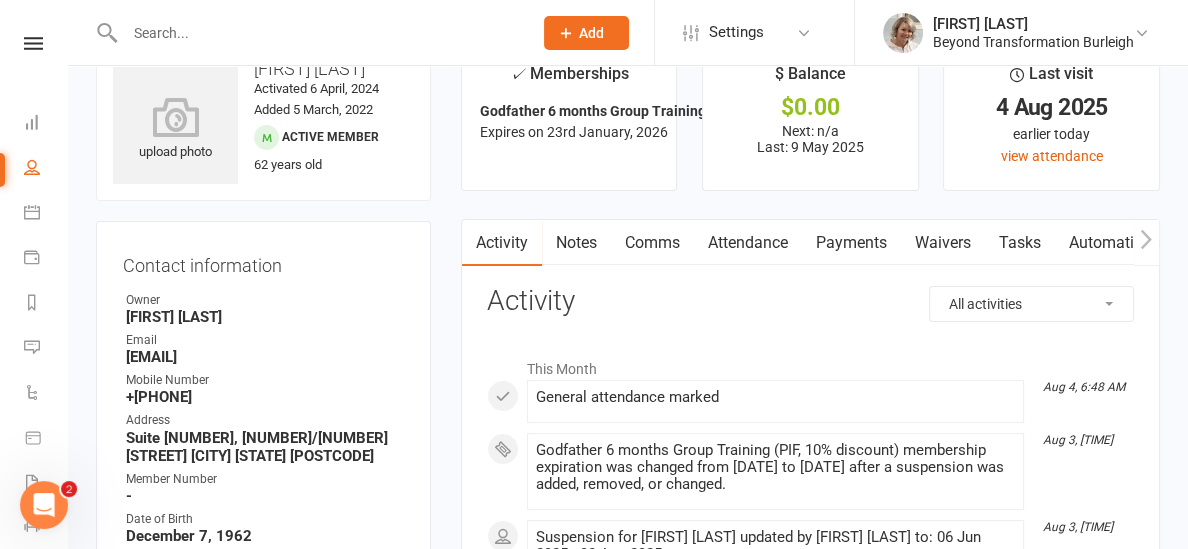 click on "Attendance" at bounding box center [748, 243] 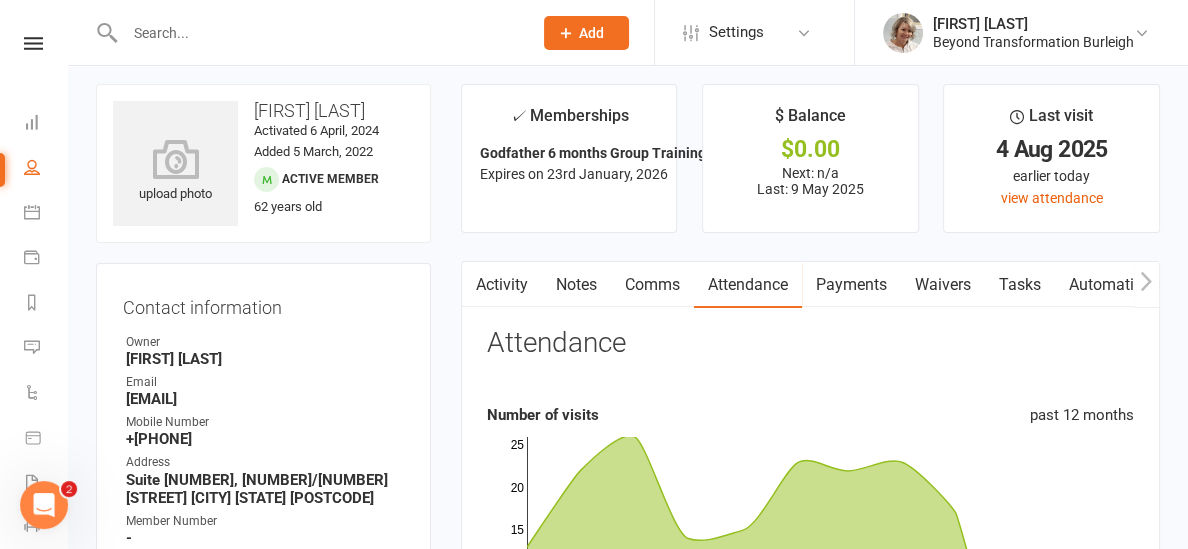 scroll, scrollTop: 0, scrollLeft: 0, axis: both 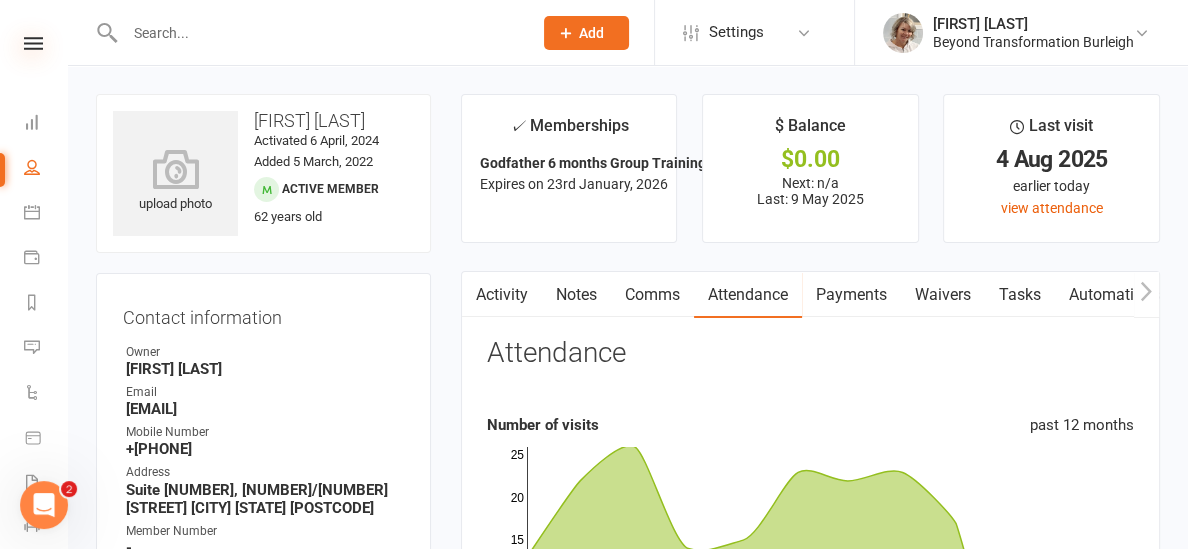click at bounding box center [33, 43] 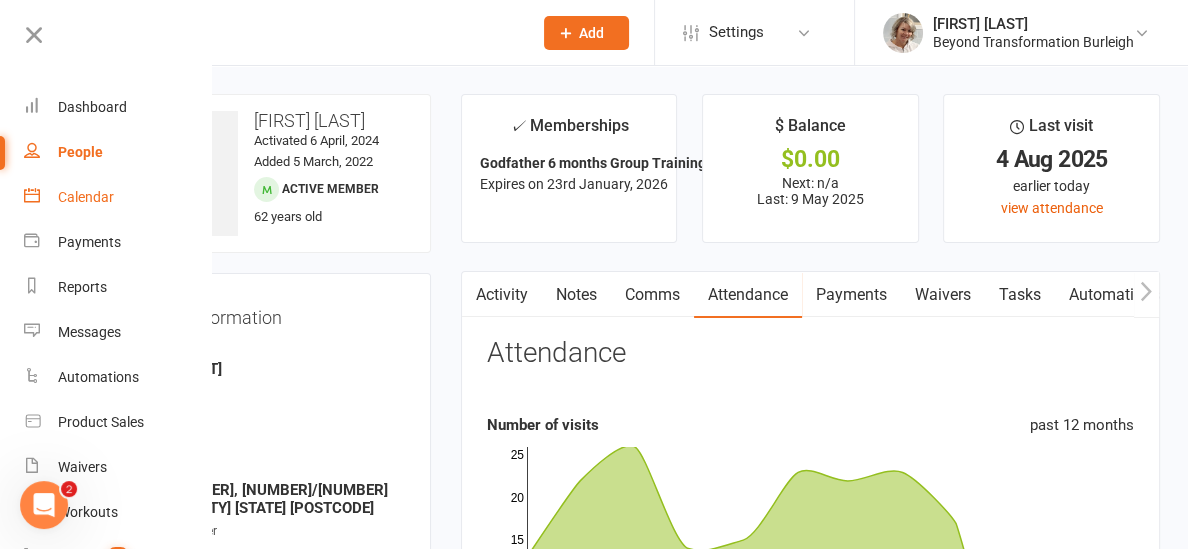 click on "Calendar" at bounding box center [86, 197] 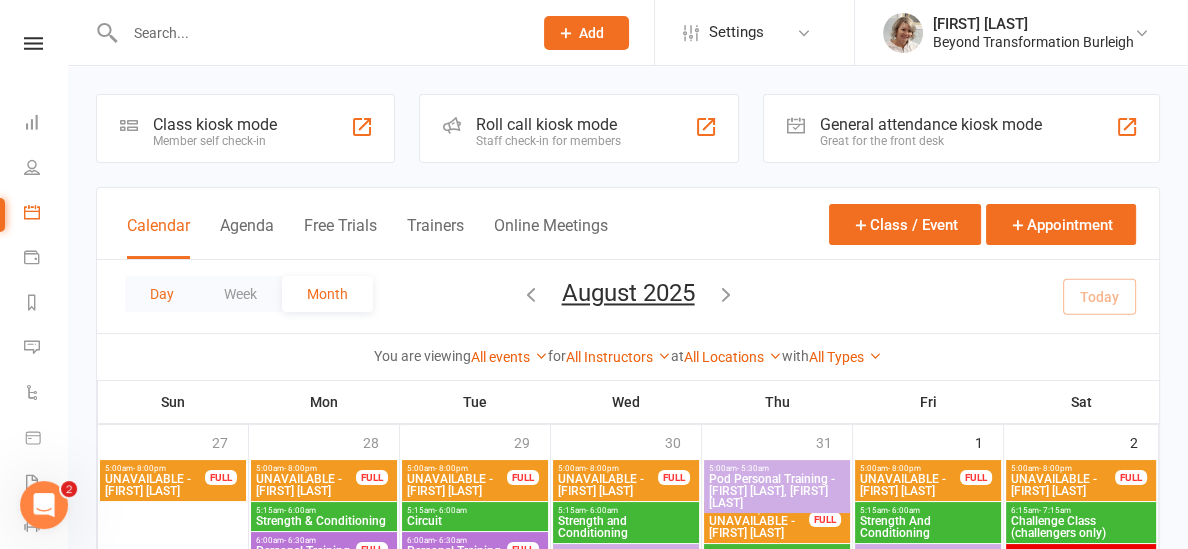 click on "Day" at bounding box center (162, 294) 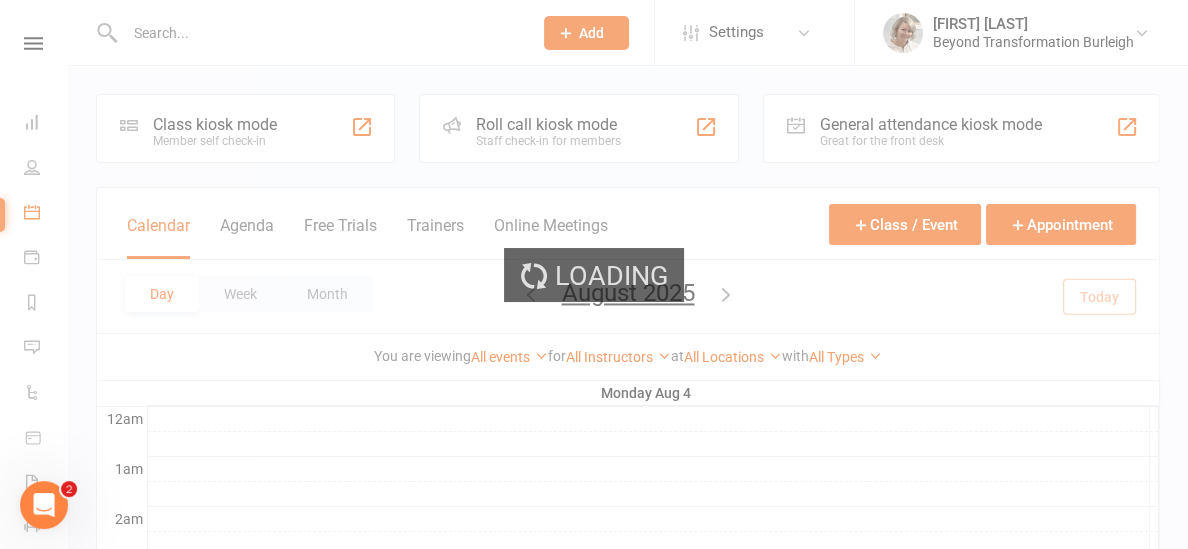scroll, scrollTop: 300, scrollLeft: 0, axis: vertical 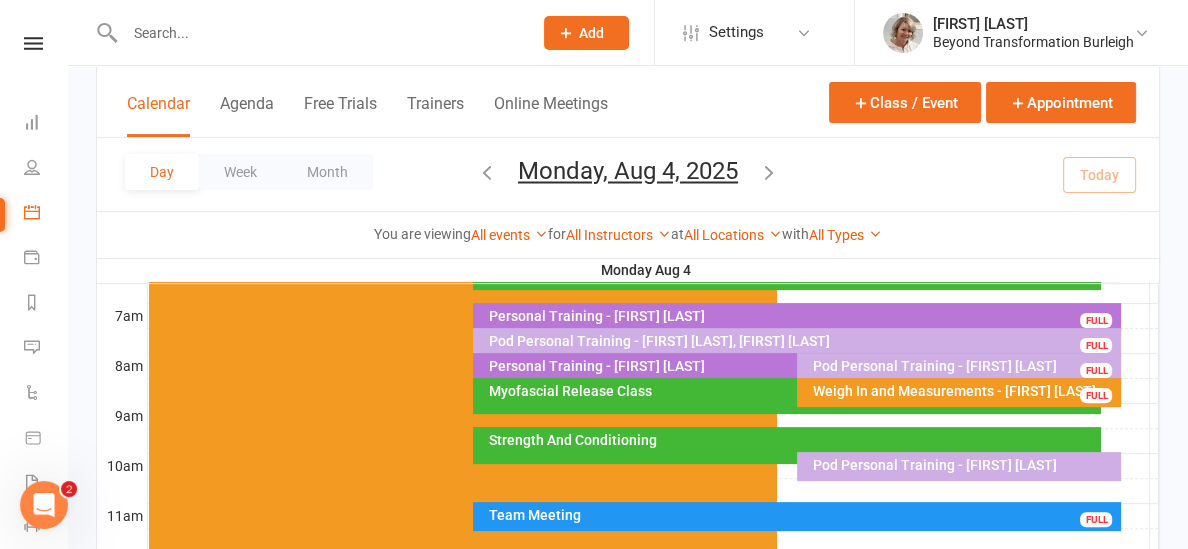 click on "Strength And Conditioning" at bounding box center (792, 440) 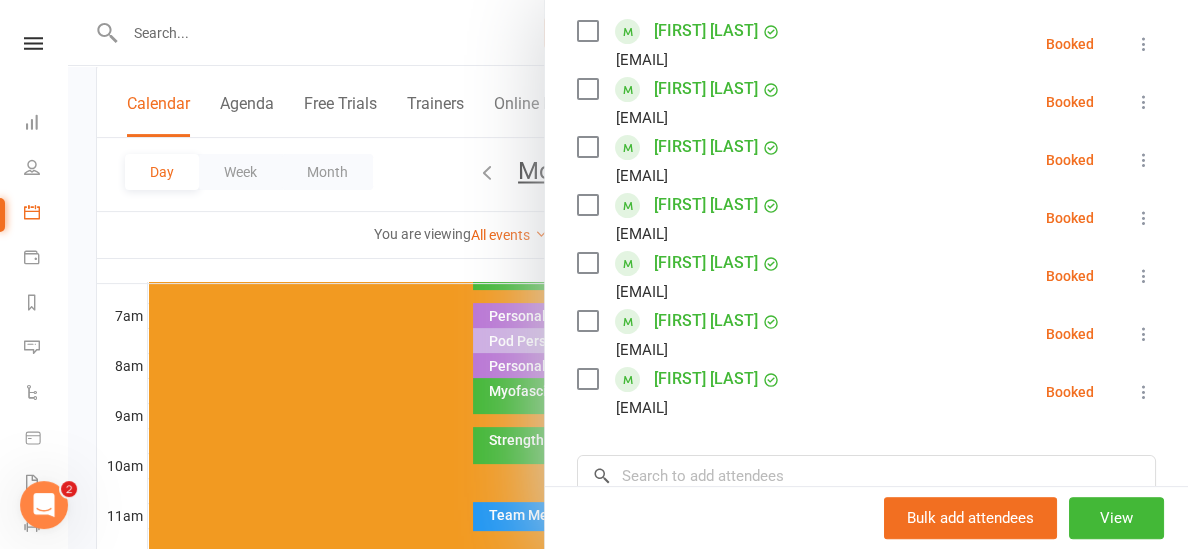 scroll, scrollTop: 360, scrollLeft: 0, axis: vertical 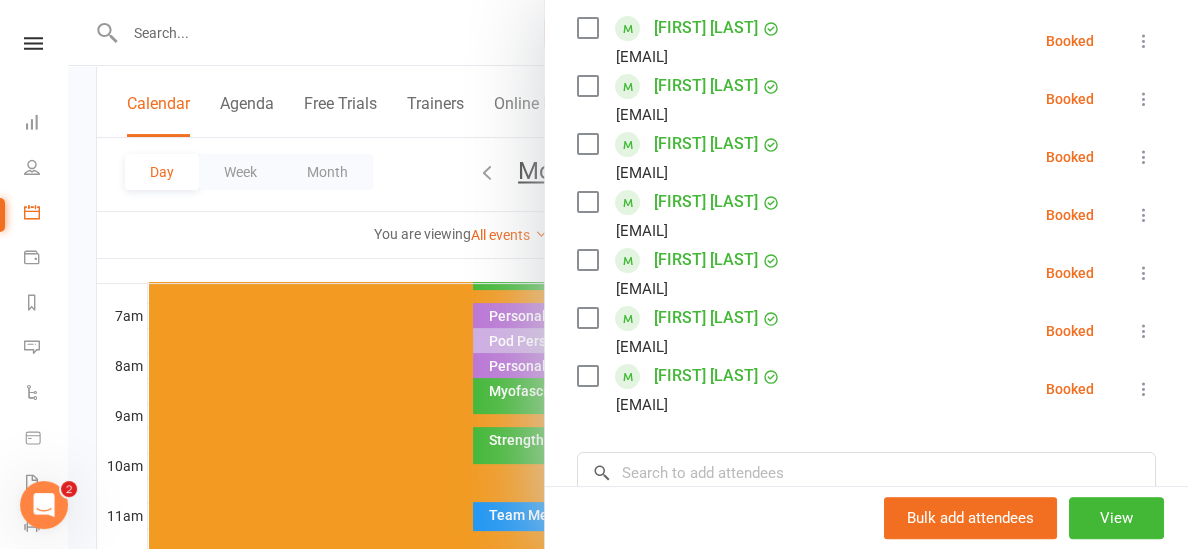 click at bounding box center [628, 274] 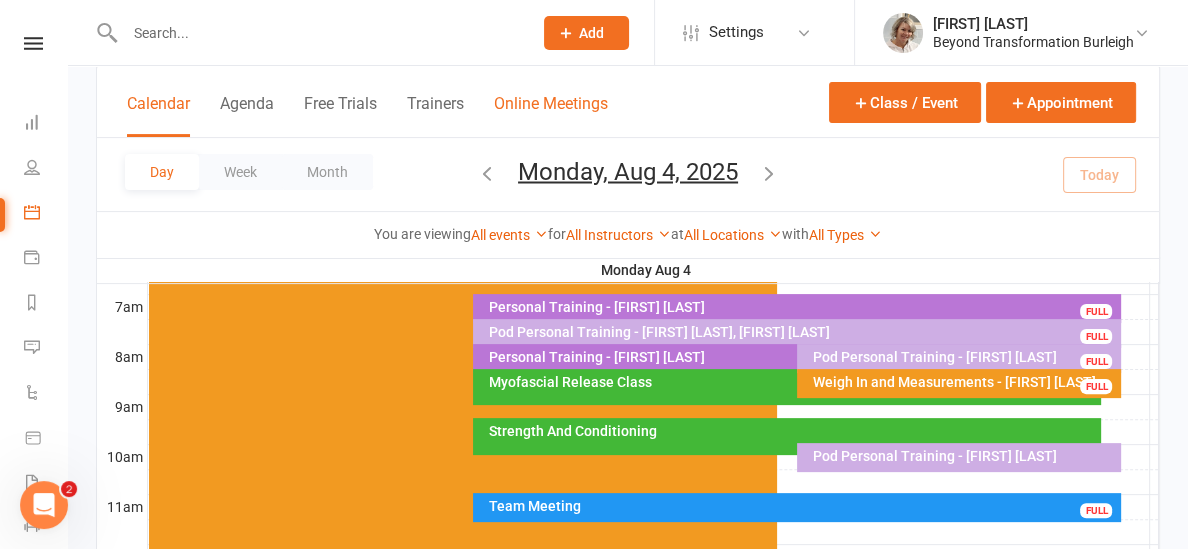 scroll, scrollTop: 473, scrollLeft: 0, axis: vertical 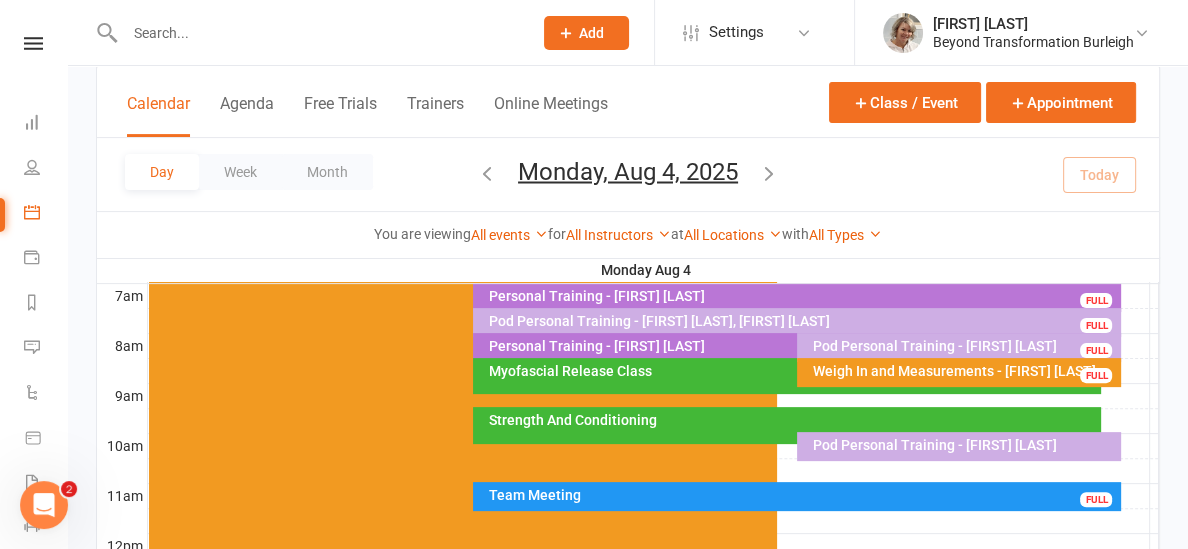click at bounding box center [769, 172] 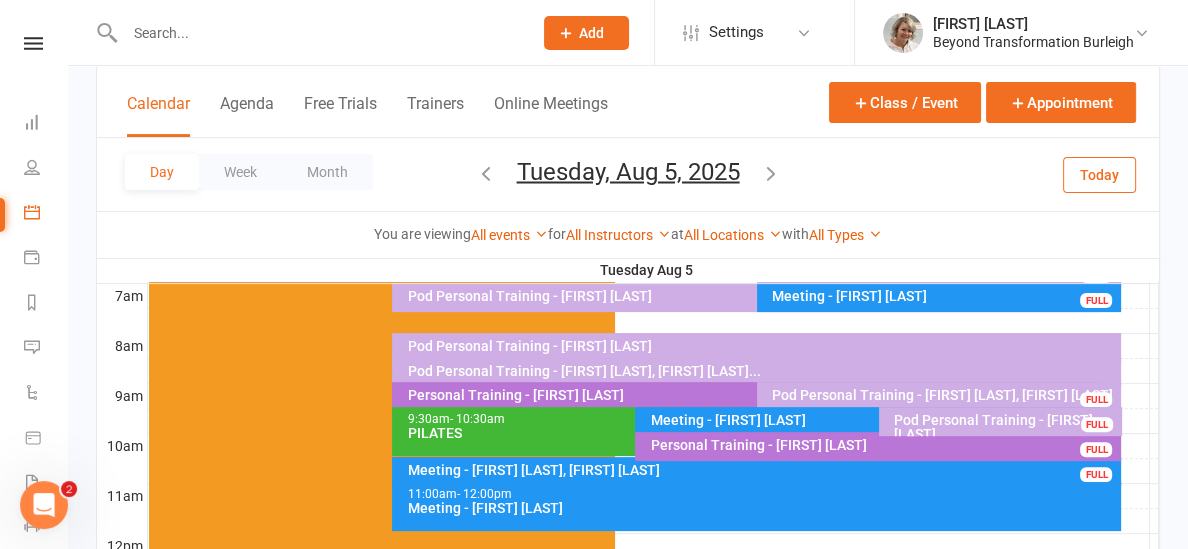 click at bounding box center [771, 172] 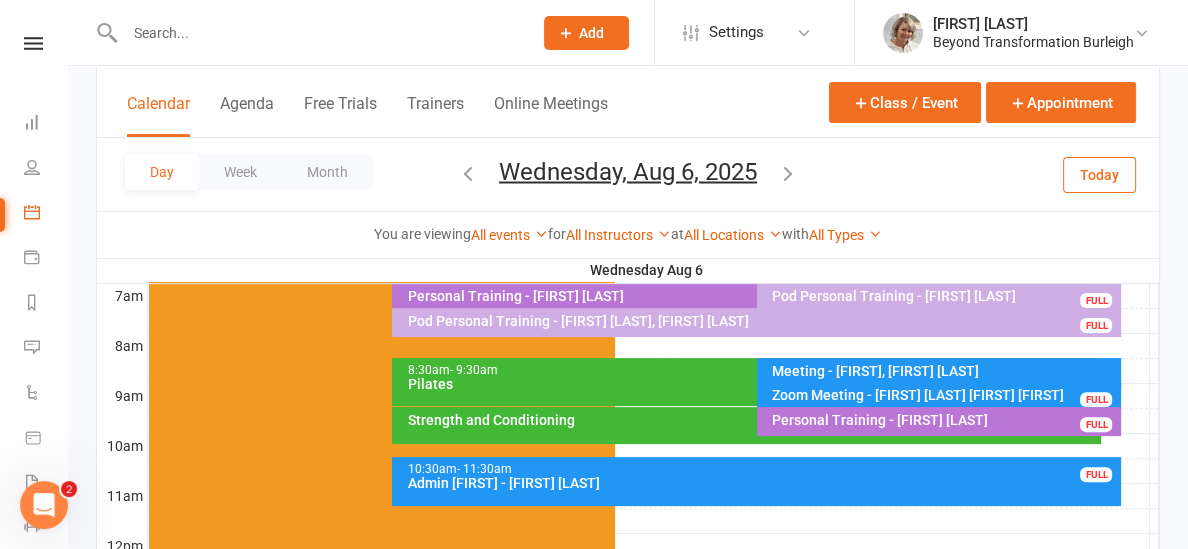 click on "Wednesday, Aug 6, 2025
August 2025
Sun Mon Tue Wed Thu Fri Sat
27
28
29
30
31
01
02
03
04
05
06
07
08
09
10
11
12
13
14
15
16
17
18
19
20
21
22
23
24
25
26
27
28
29
30
31" at bounding box center [628, 174] 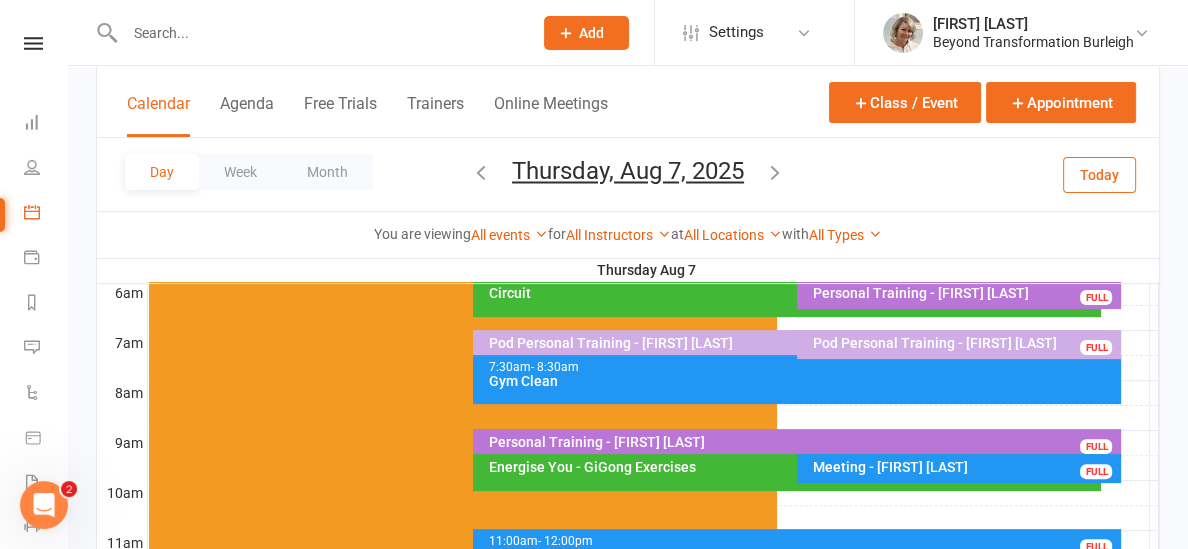 scroll, scrollTop: 420, scrollLeft: 0, axis: vertical 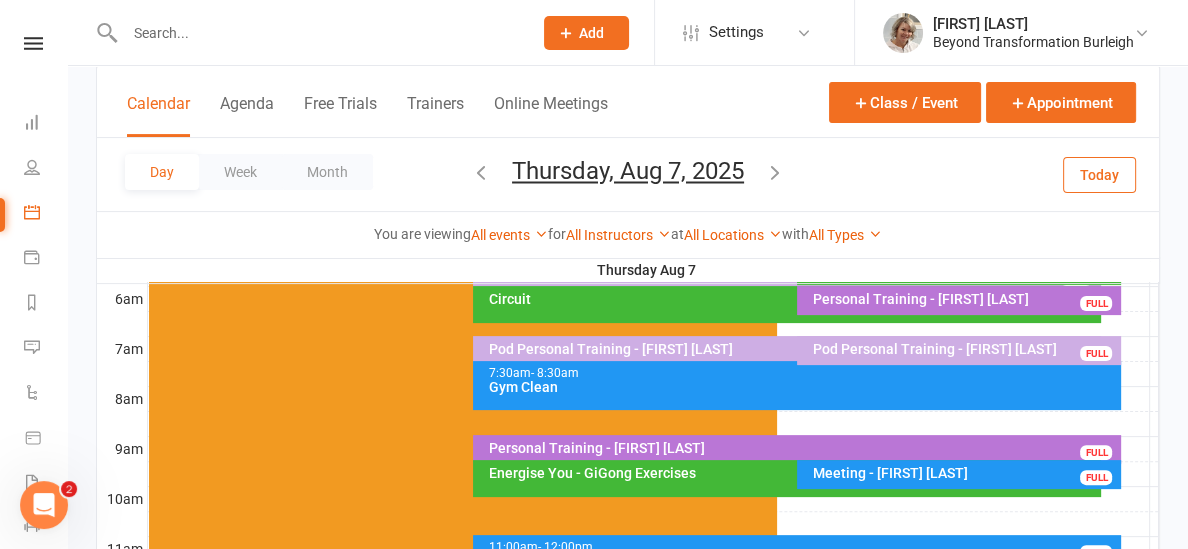 click on "Pod Personal Training - [FIRST] [LAST]" at bounding box center [964, 349] 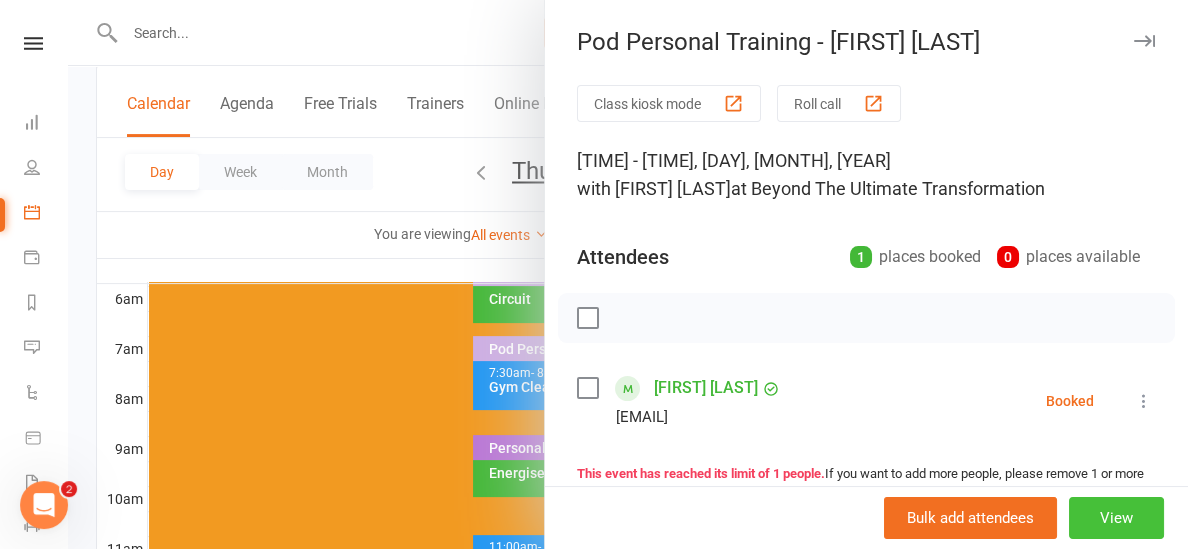 click on "View" at bounding box center [1116, 518] 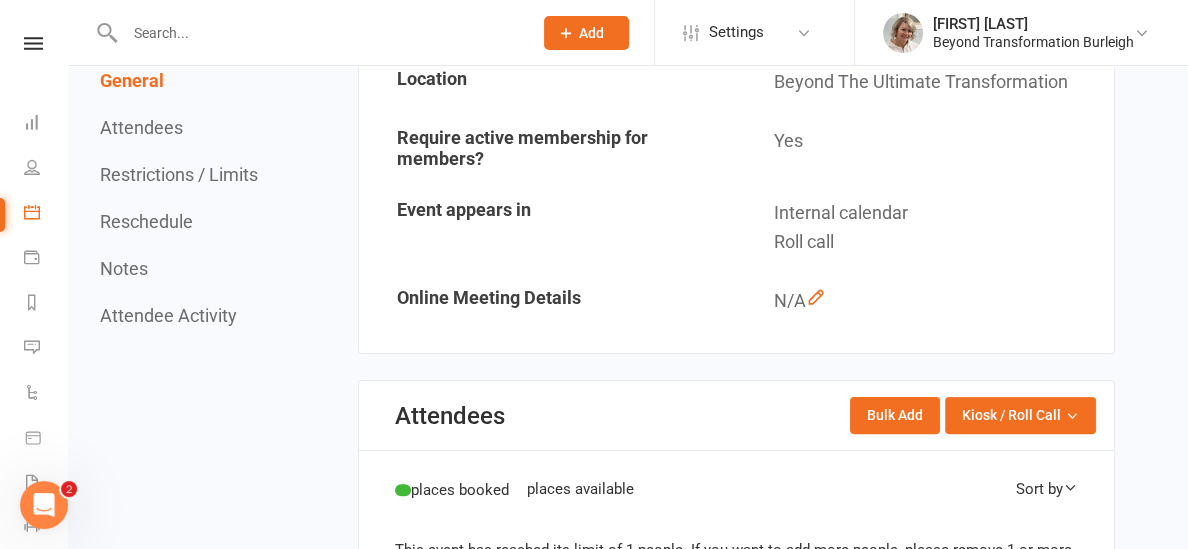 scroll, scrollTop: 0, scrollLeft: 0, axis: both 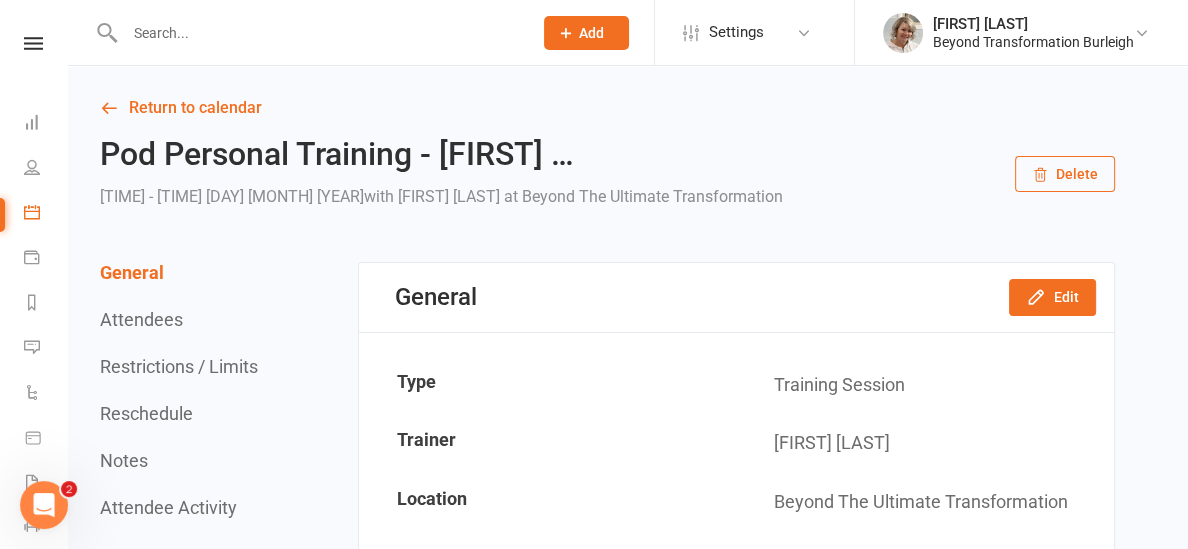 click on "Delete" at bounding box center (1065, 174) 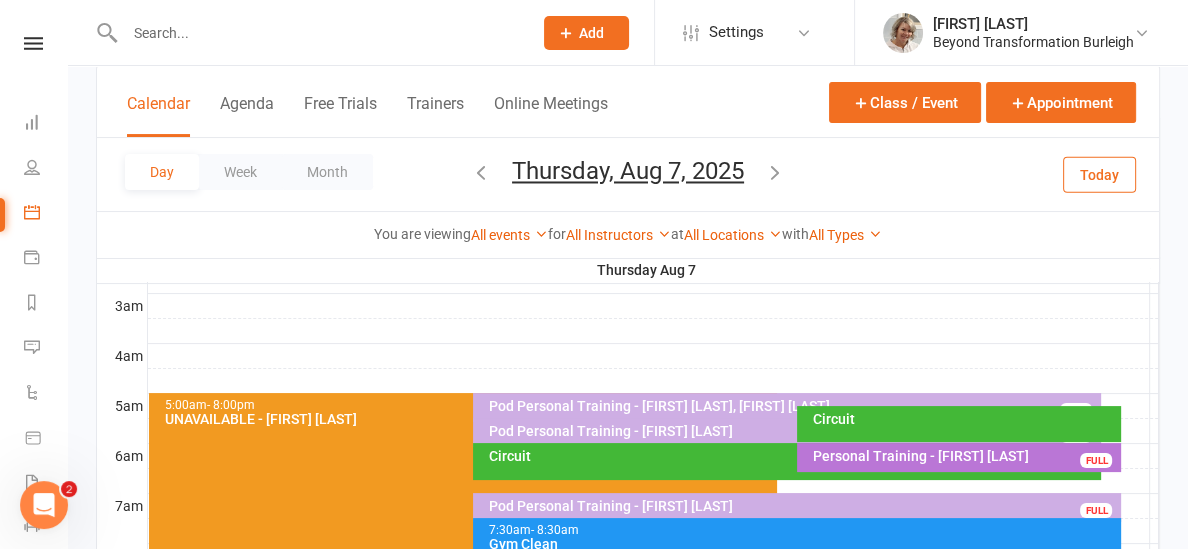 scroll, scrollTop: 288, scrollLeft: 0, axis: vertical 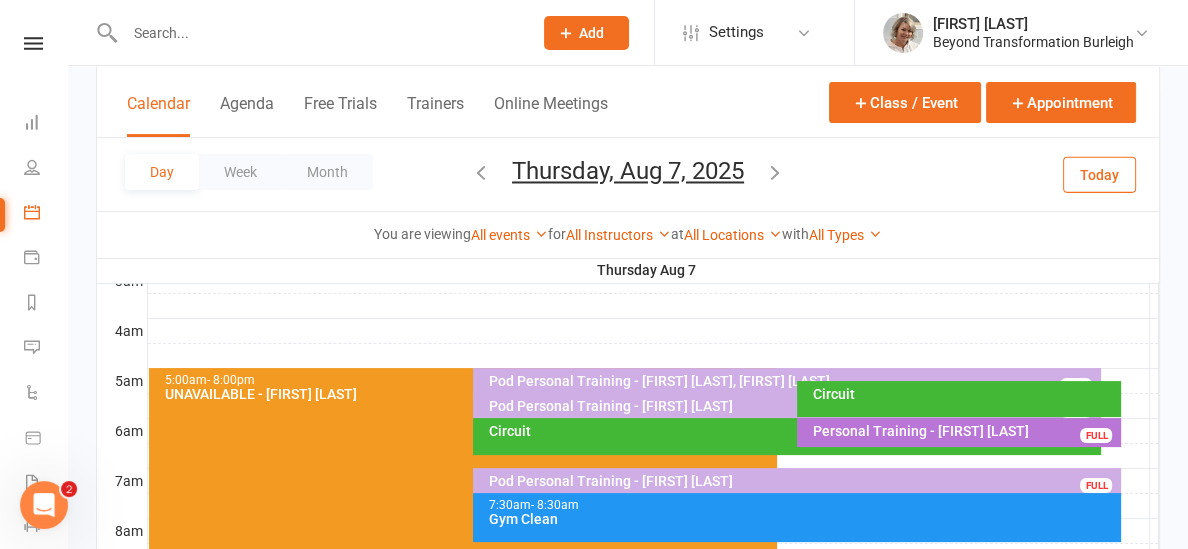 click on "Circuit" at bounding box center [959, 399] 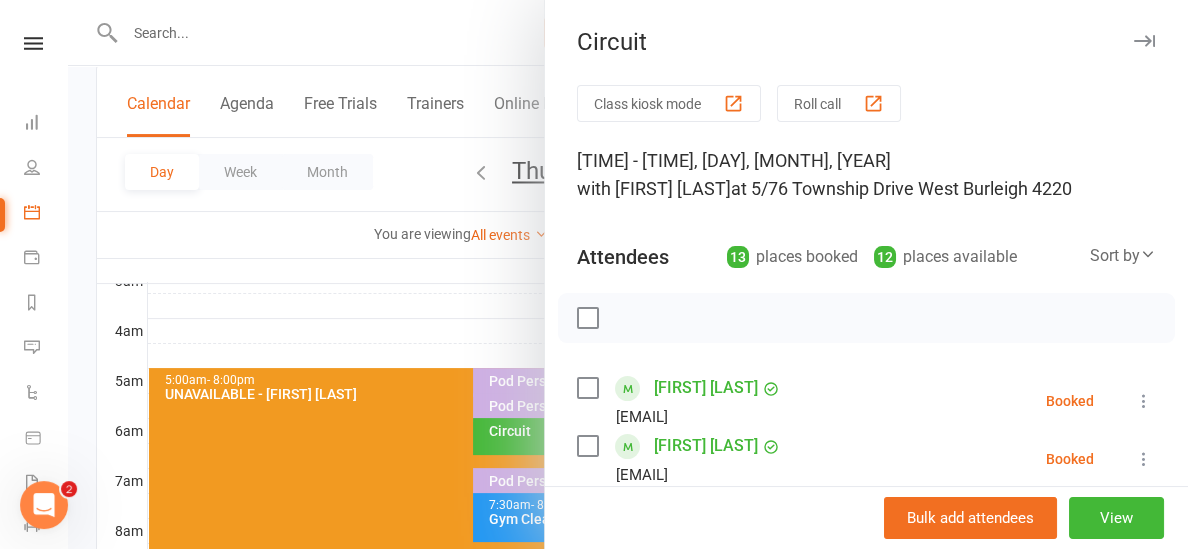click at bounding box center [628, 274] 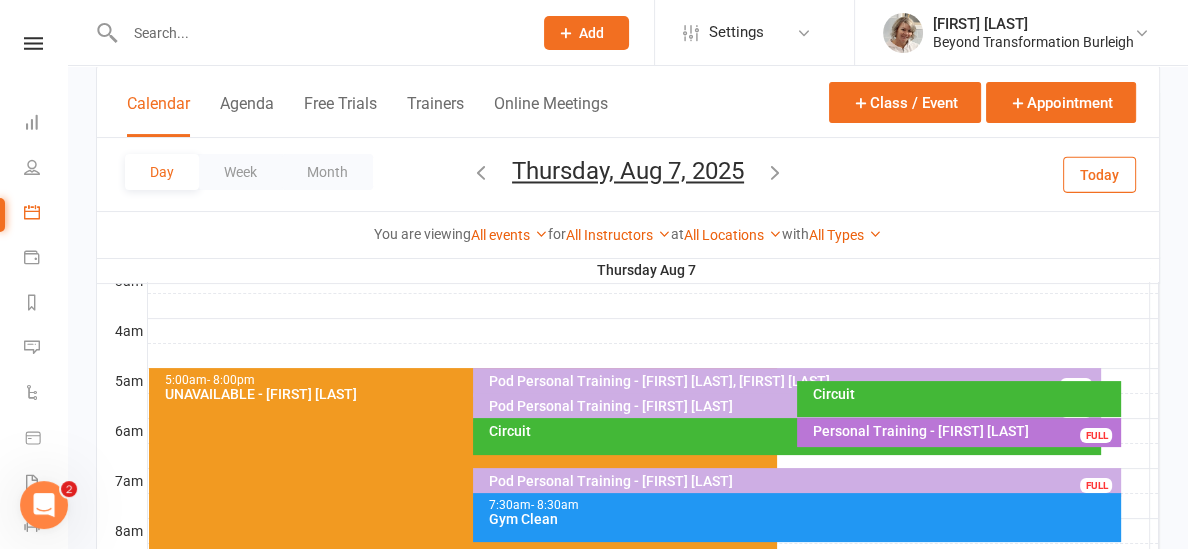 click at bounding box center (481, 172) 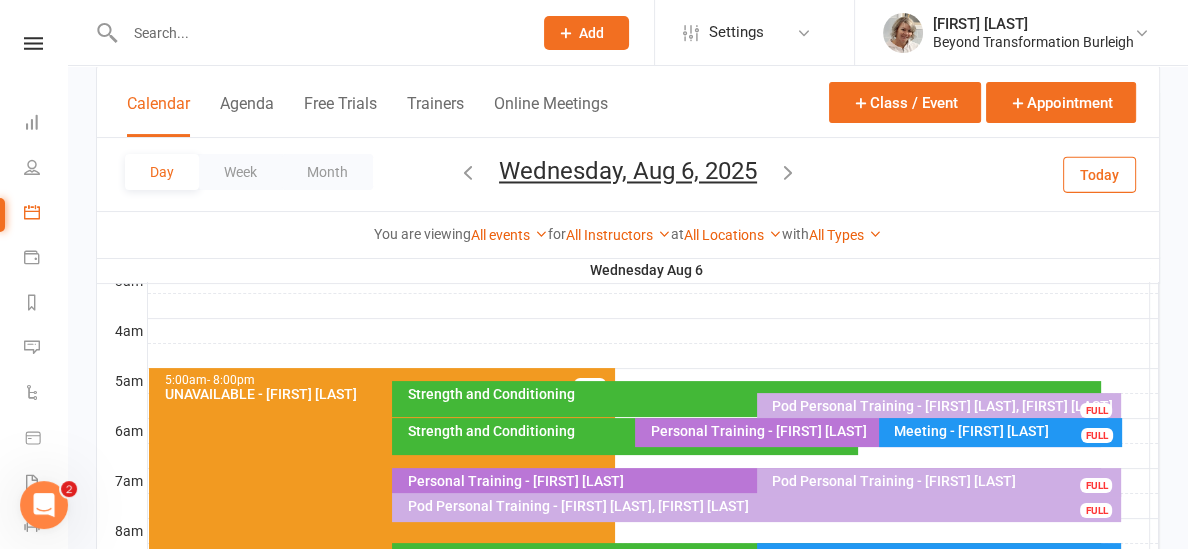 click at bounding box center (468, 172) 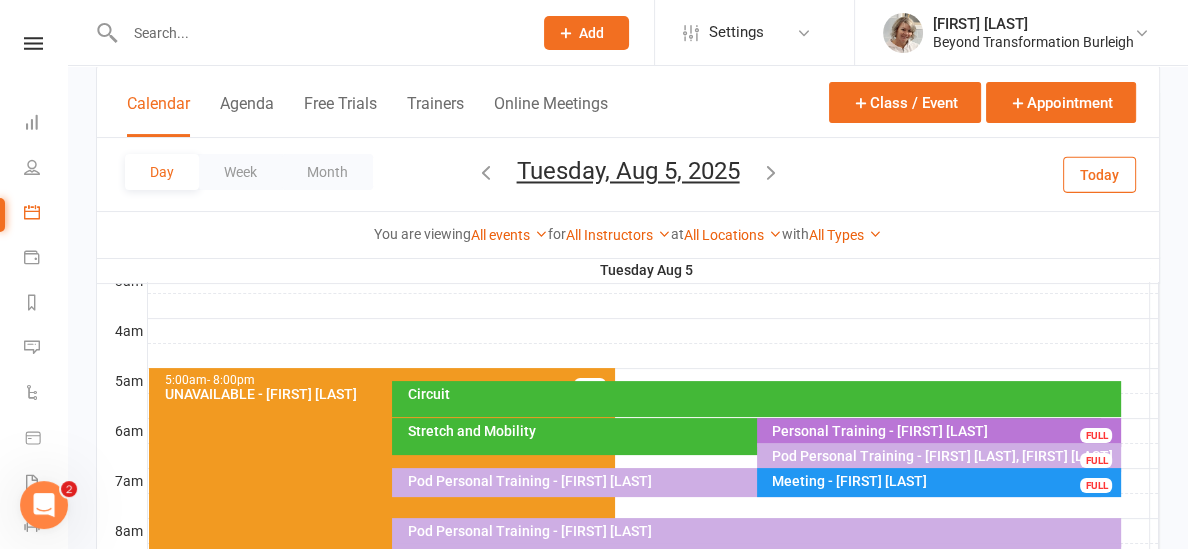 click on "Day Week Month [DAY], [MONTH] 5, 2025
August 2025
Sun Mon Tue Wed Thu Fri Sat
27
28
29
30
31
01
02
03
04
05
06
07
08
09
10
11
12
13
14
15
16
17
18
19
20
21
22
23
24
25
26
27
28
29
30" at bounding box center [628, 174] 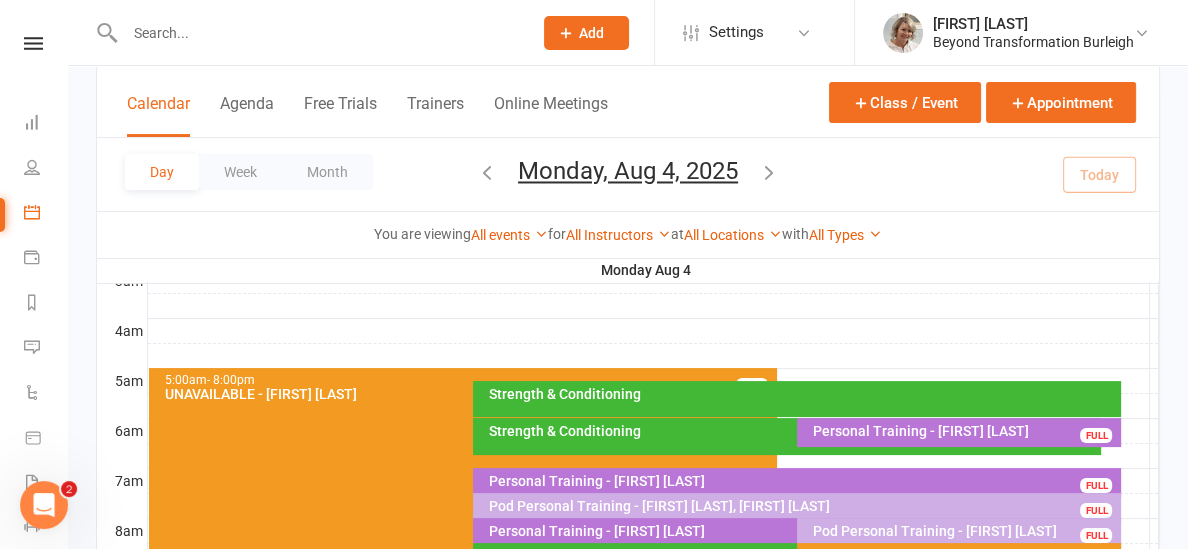 click on "Strength & Conditioning" at bounding box center [802, 394] 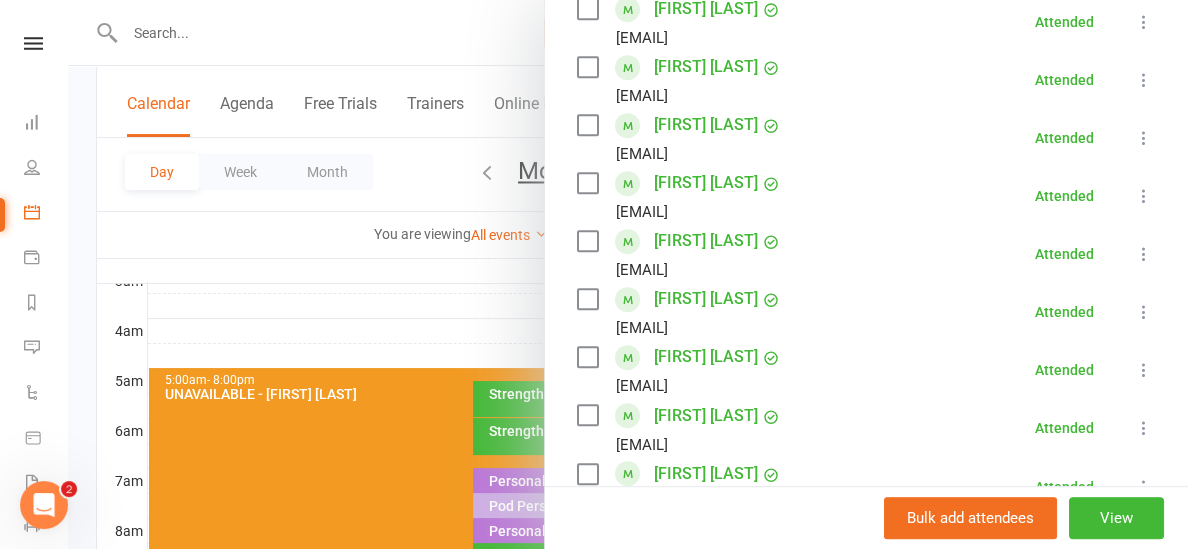 scroll, scrollTop: 845, scrollLeft: 0, axis: vertical 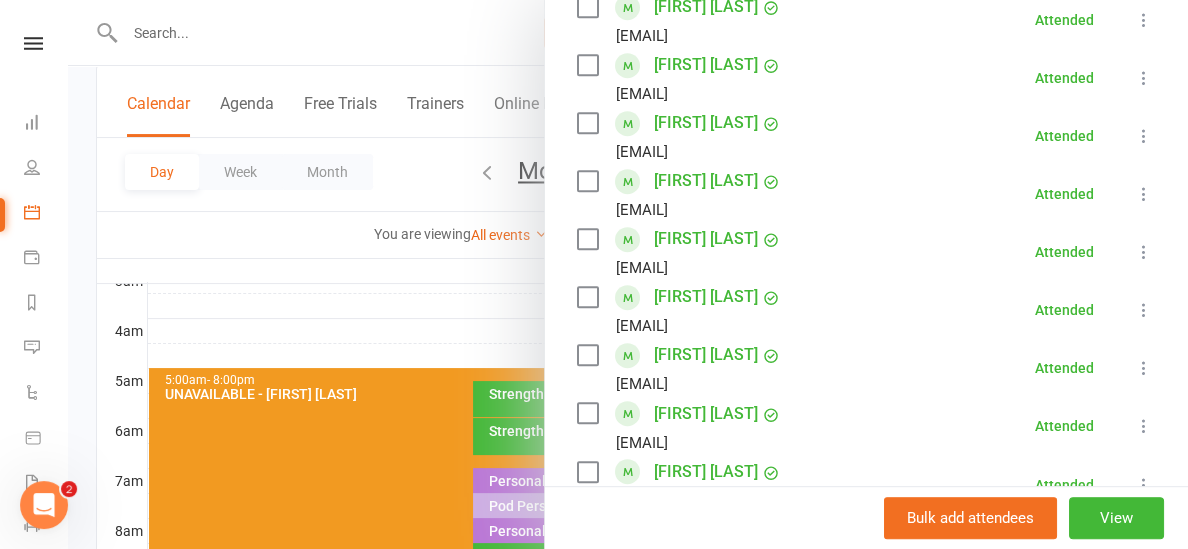 click at bounding box center [628, 274] 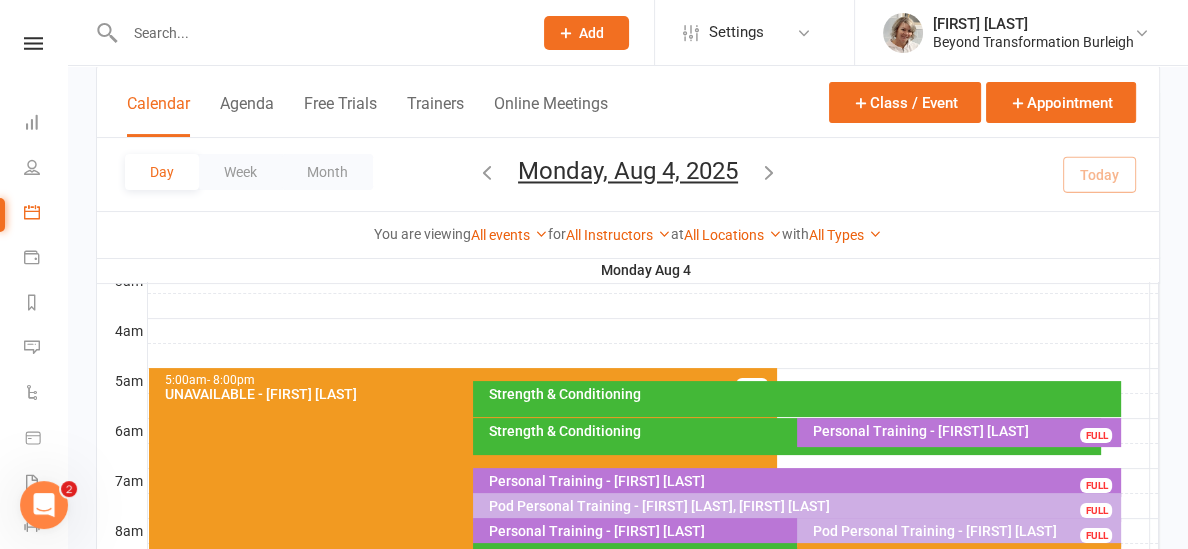 click on "Strength & Conditioning" at bounding box center (787, 436) 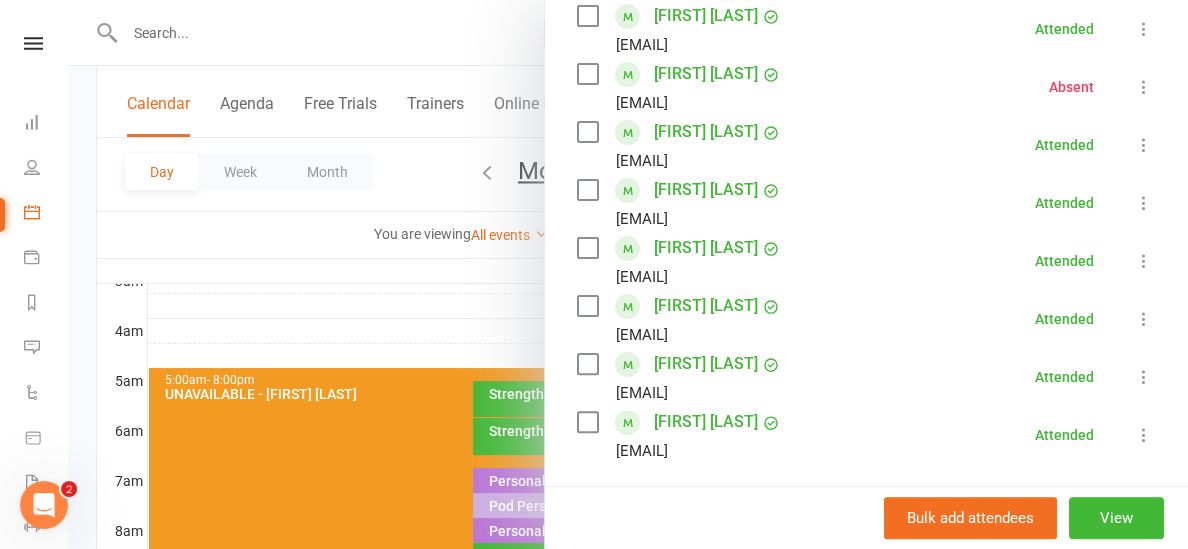 scroll, scrollTop: 538, scrollLeft: 0, axis: vertical 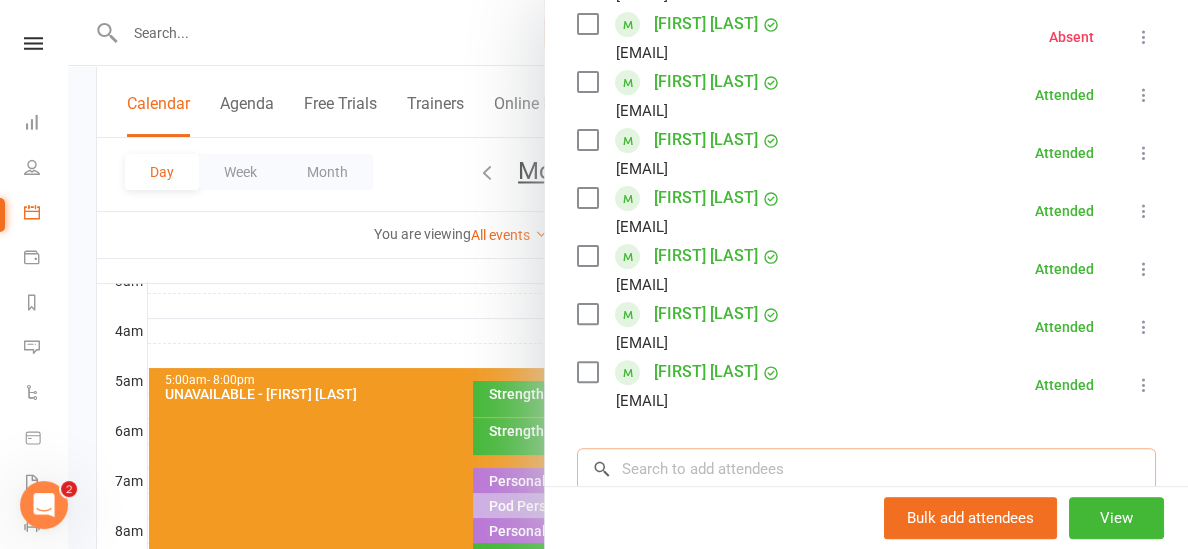 click at bounding box center [866, 469] 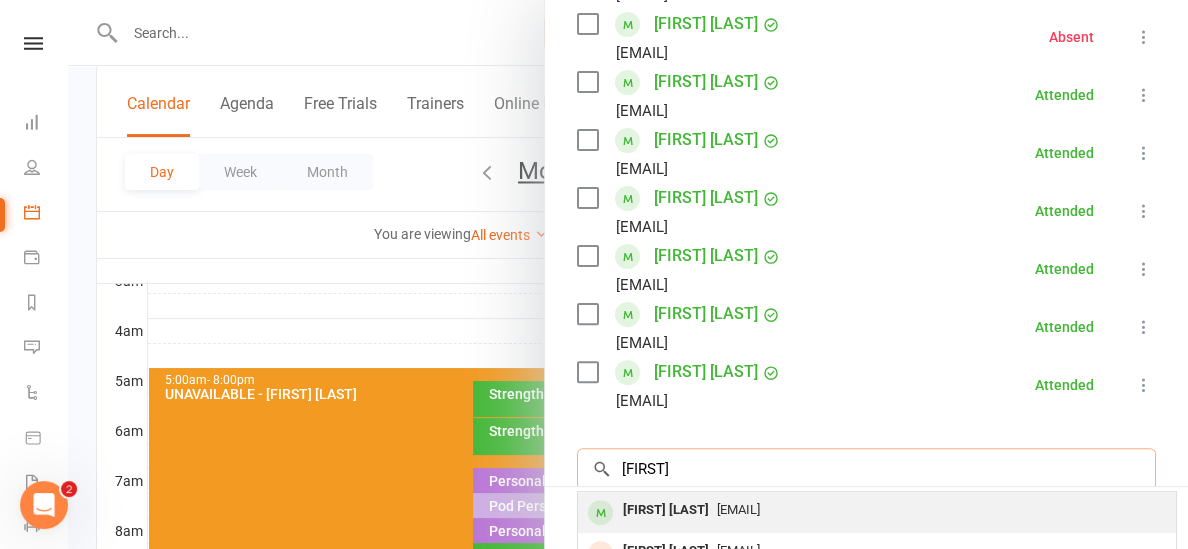 type on "[FIRST]" 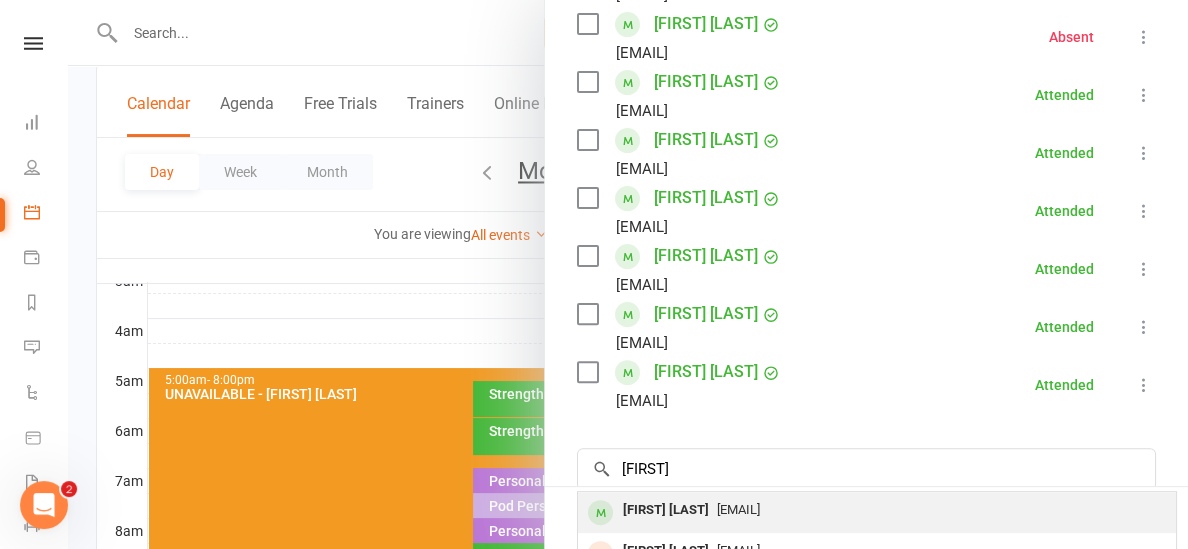 click on "[EMAIL]" at bounding box center [738, 509] 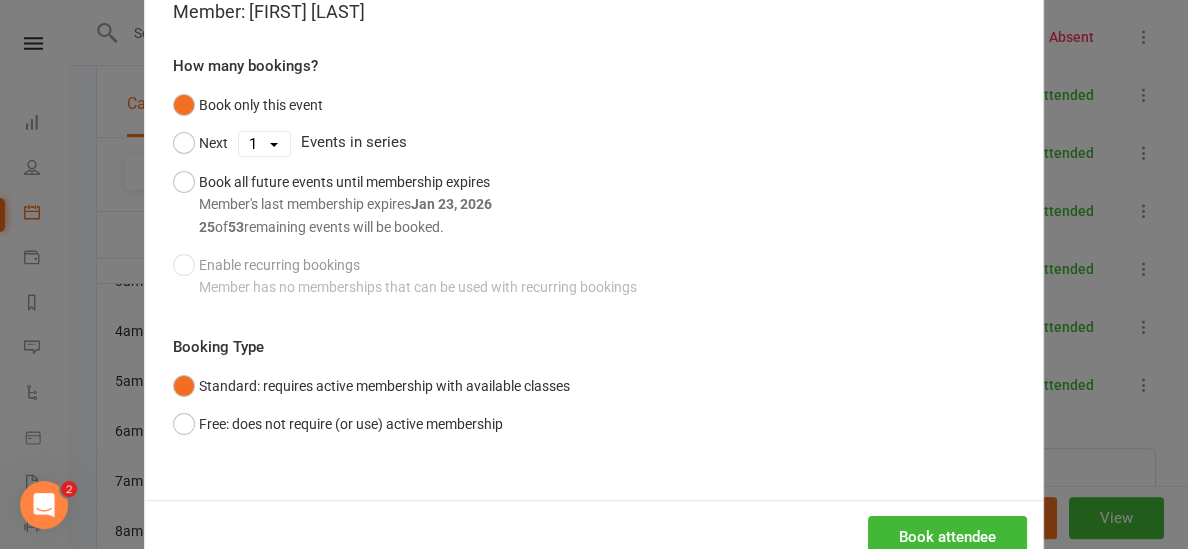 scroll, scrollTop: 192, scrollLeft: 0, axis: vertical 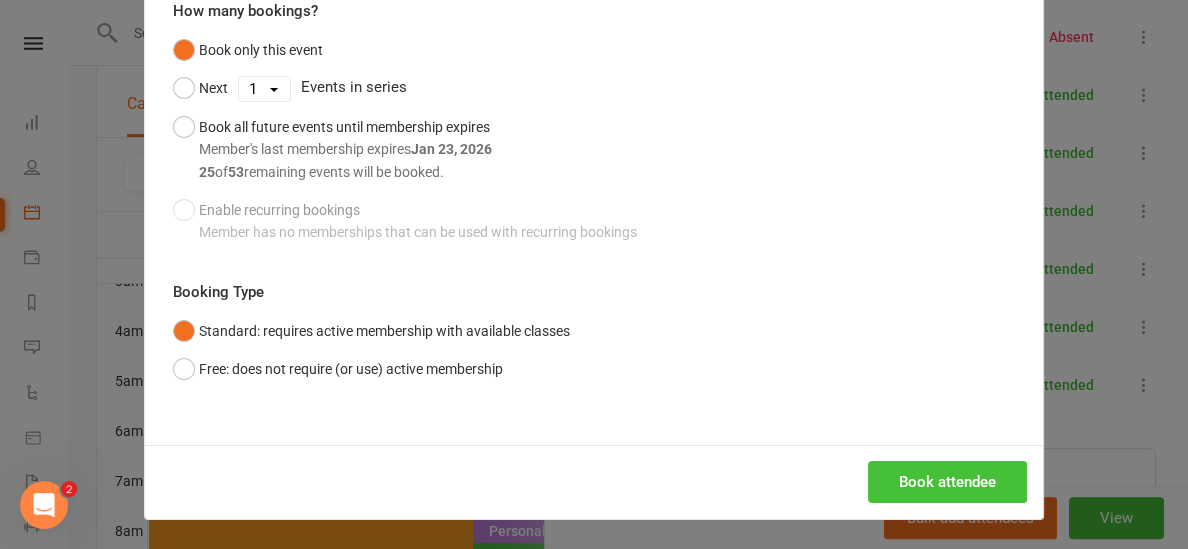 click on "Book attendee" at bounding box center [947, 482] 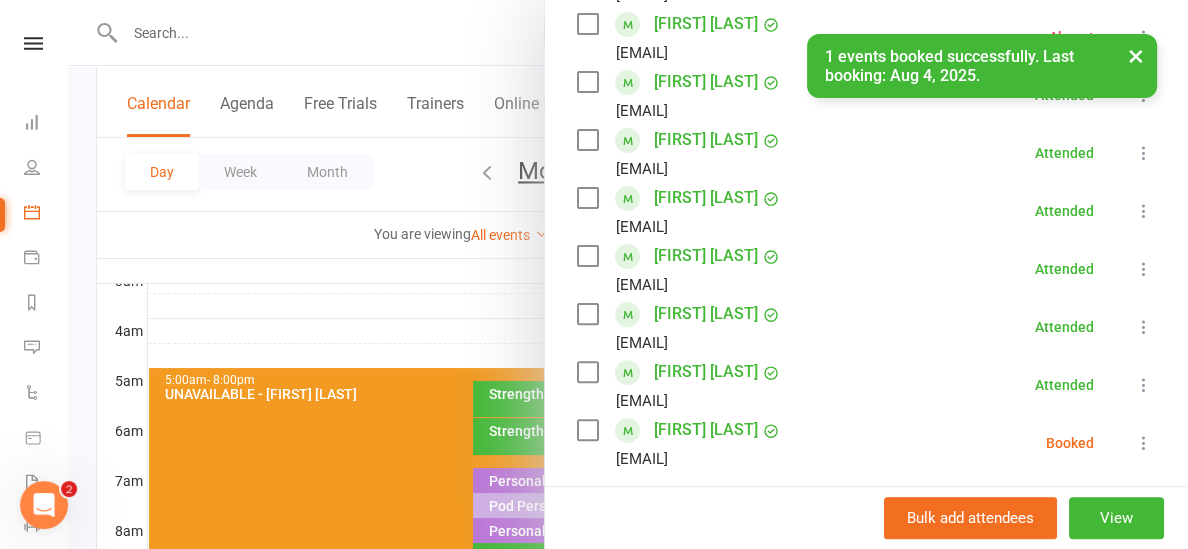 click at bounding box center [1144, 443] 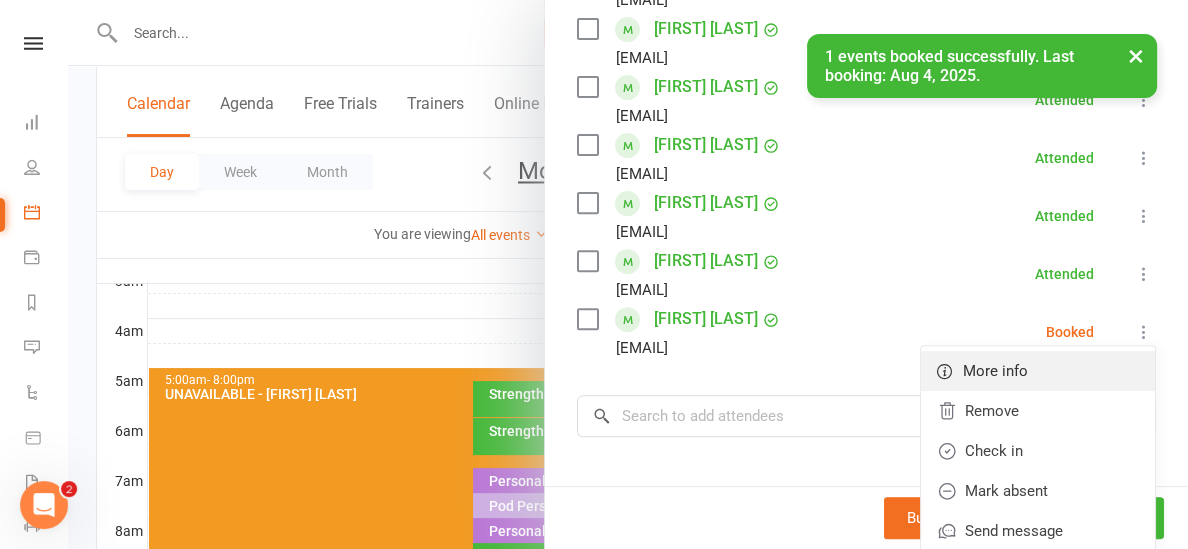 scroll, scrollTop: 661, scrollLeft: 0, axis: vertical 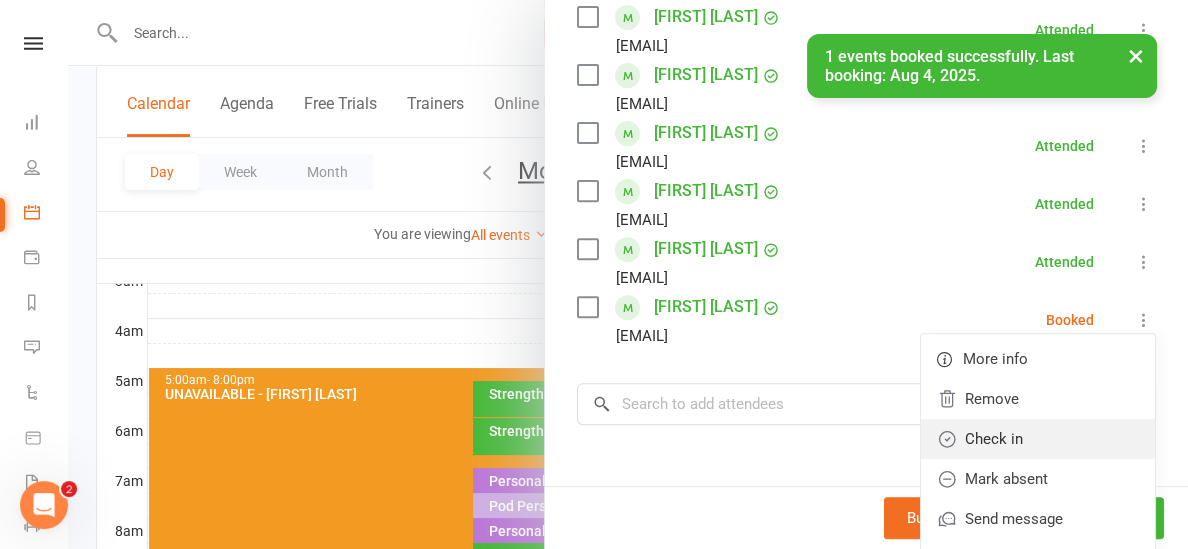 click on "Check in" at bounding box center [1038, 439] 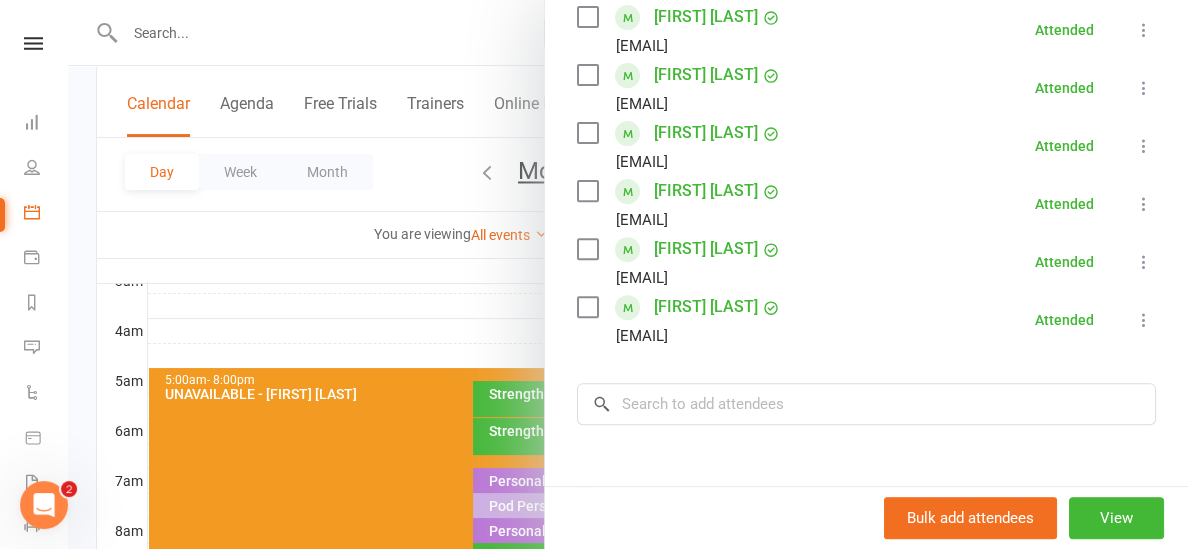 click at bounding box center (628, 274) 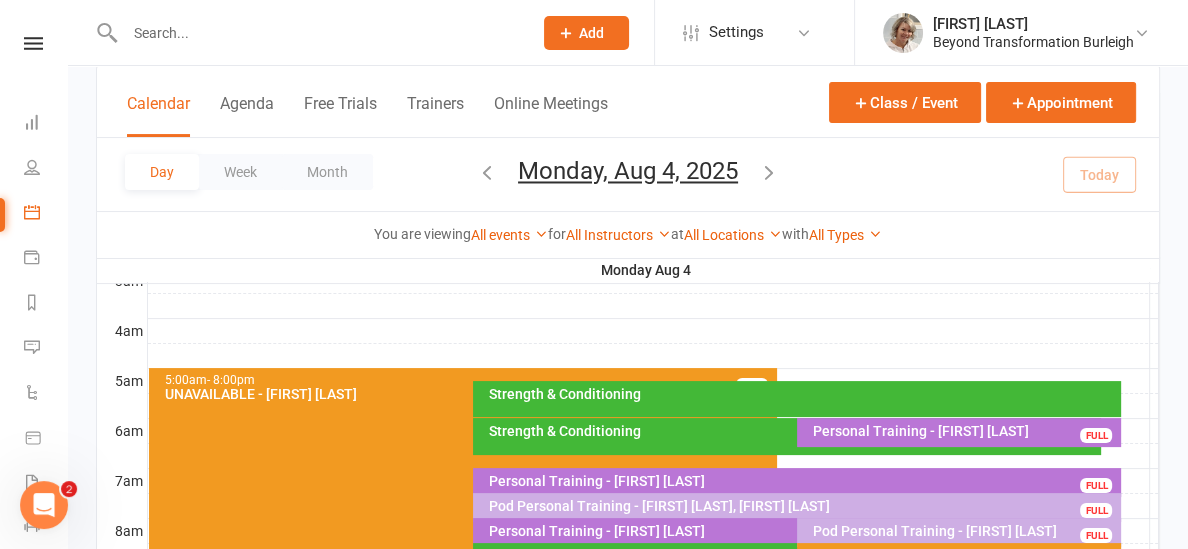 click on "Strength & Conditioning" at bounding box center (792, 431) 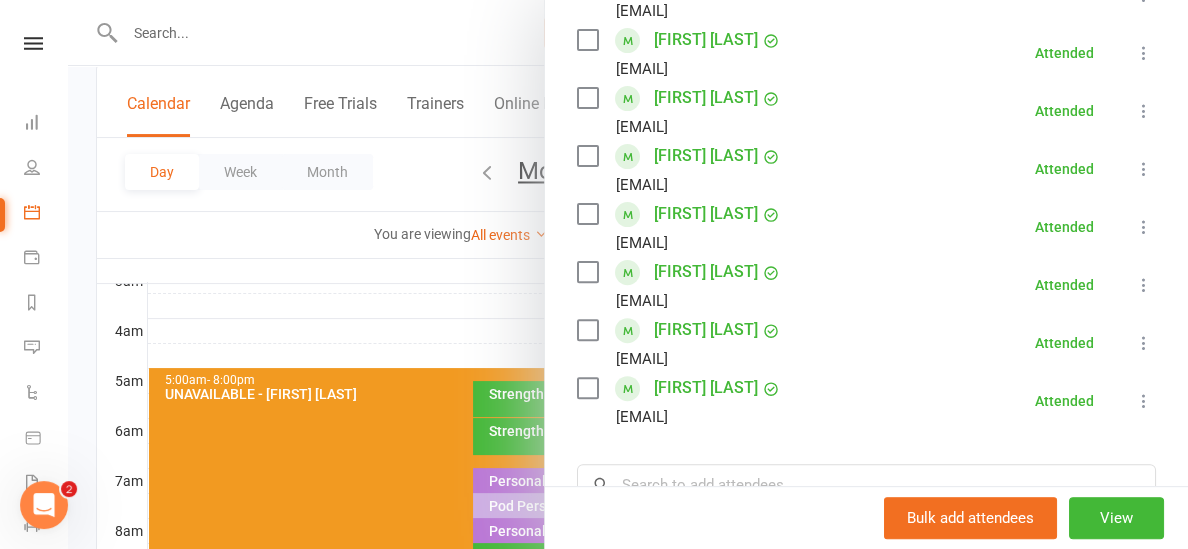 scroll, scrollTop: 586, scrollLeft: 0, axis: vertical 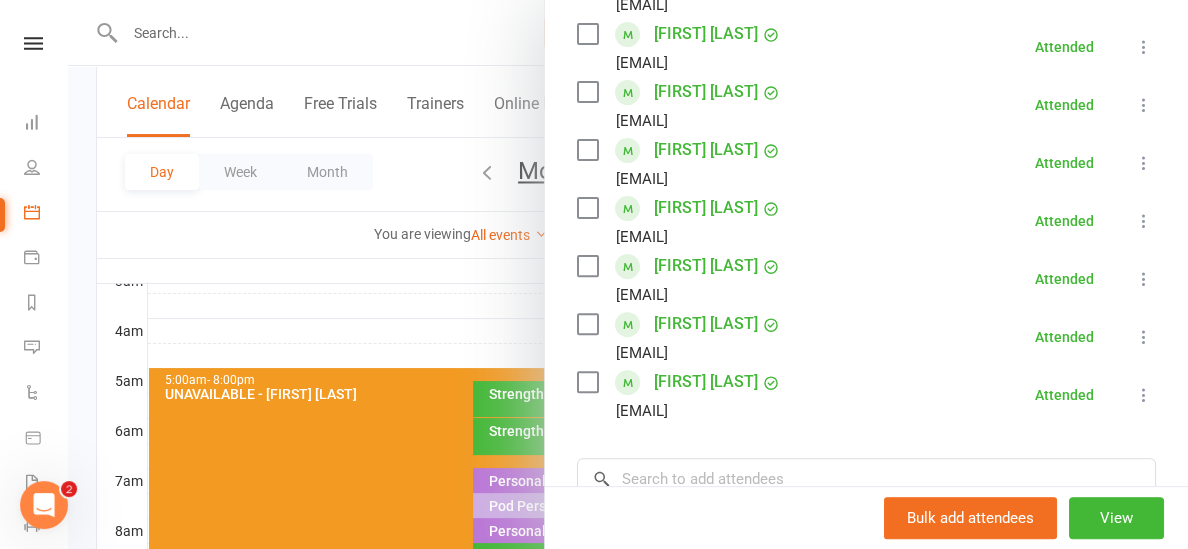 click at bounding box center (628, 274) 